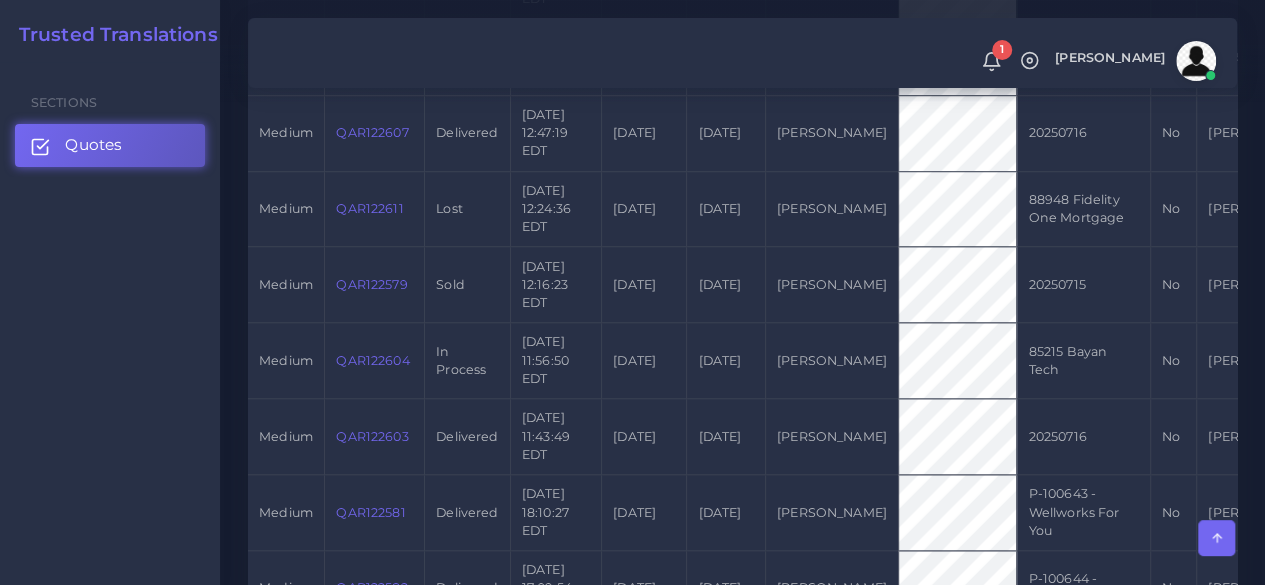 scroll, scrollTop: 1400, scrollLeft: 0, axis: vertical 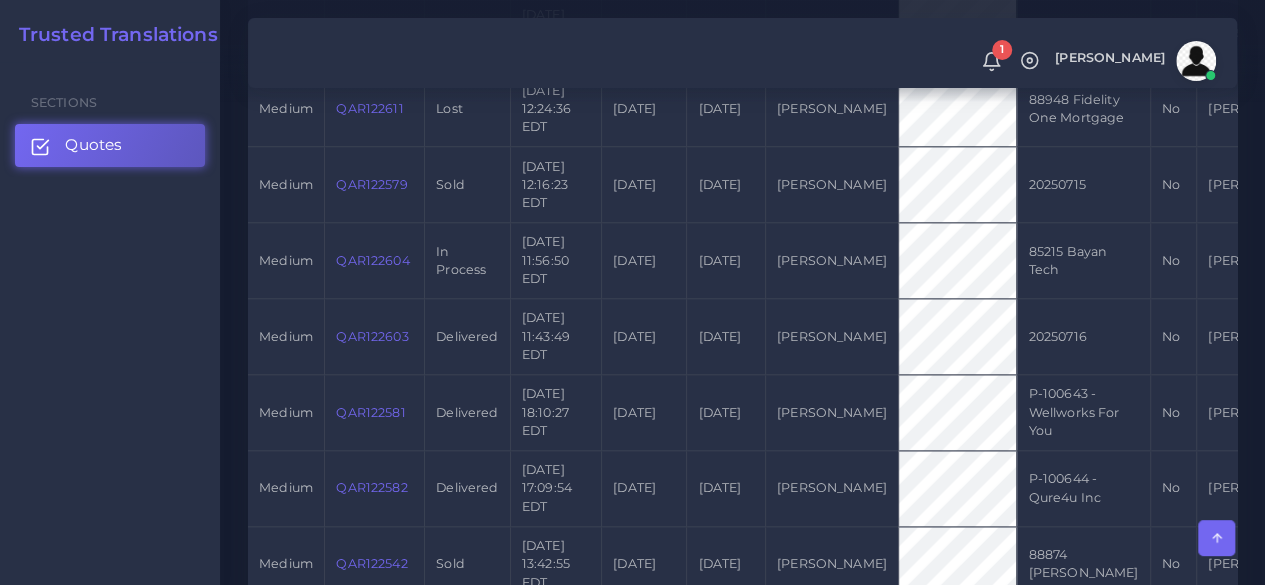 click on "QAR122604" at bounding box center [375, 261] 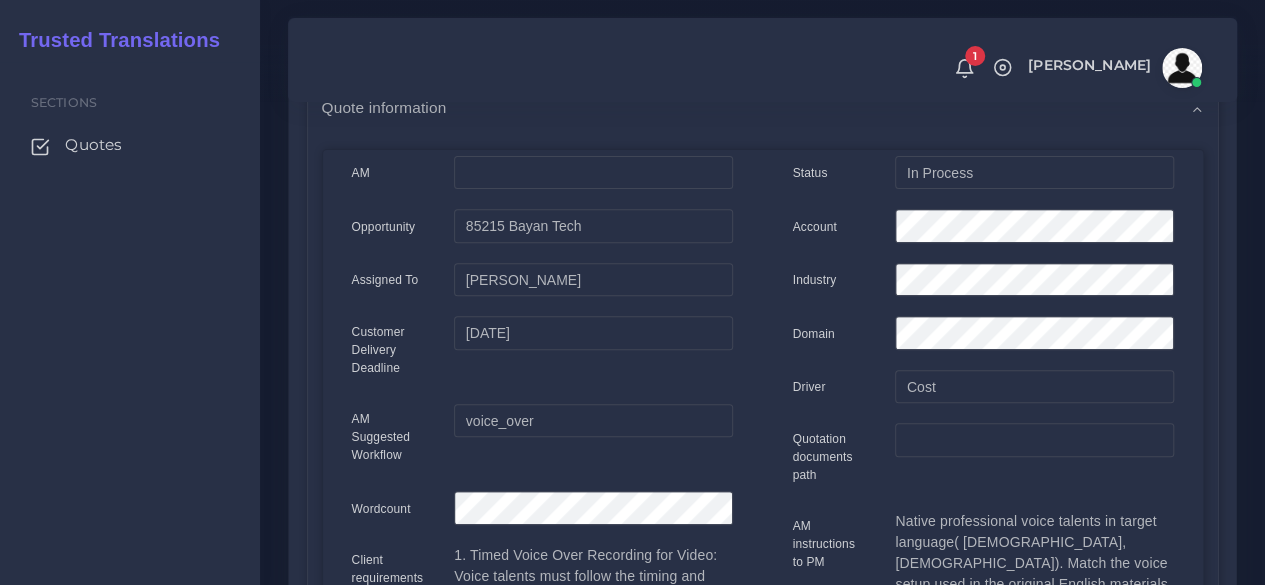 scroll, scrollTop: 154, scrollLeft: 0, axis: vertical 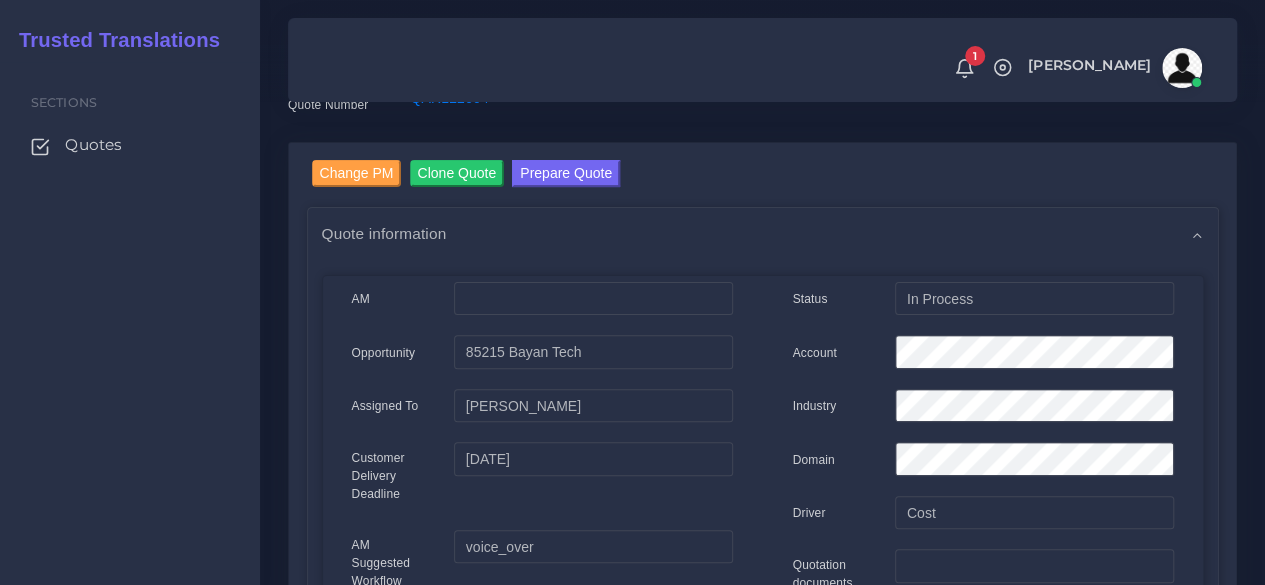 click on "Sections
Quotes" at bounding box center [130, 323] 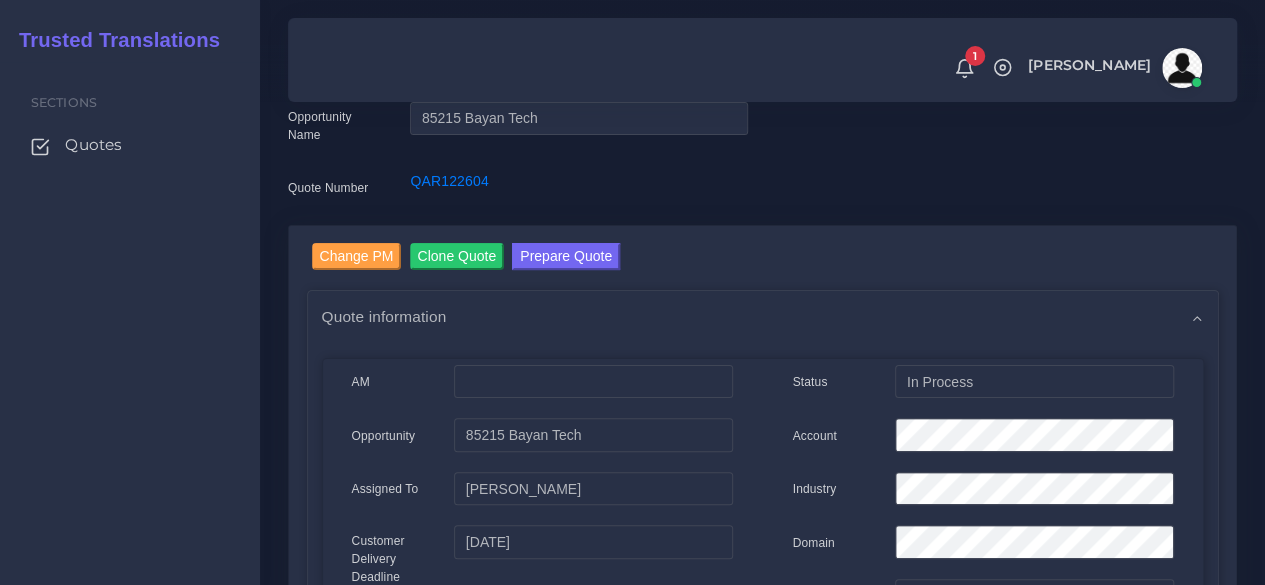 scroll, scrollTop: 0, scrollLeft: 0, axis: both 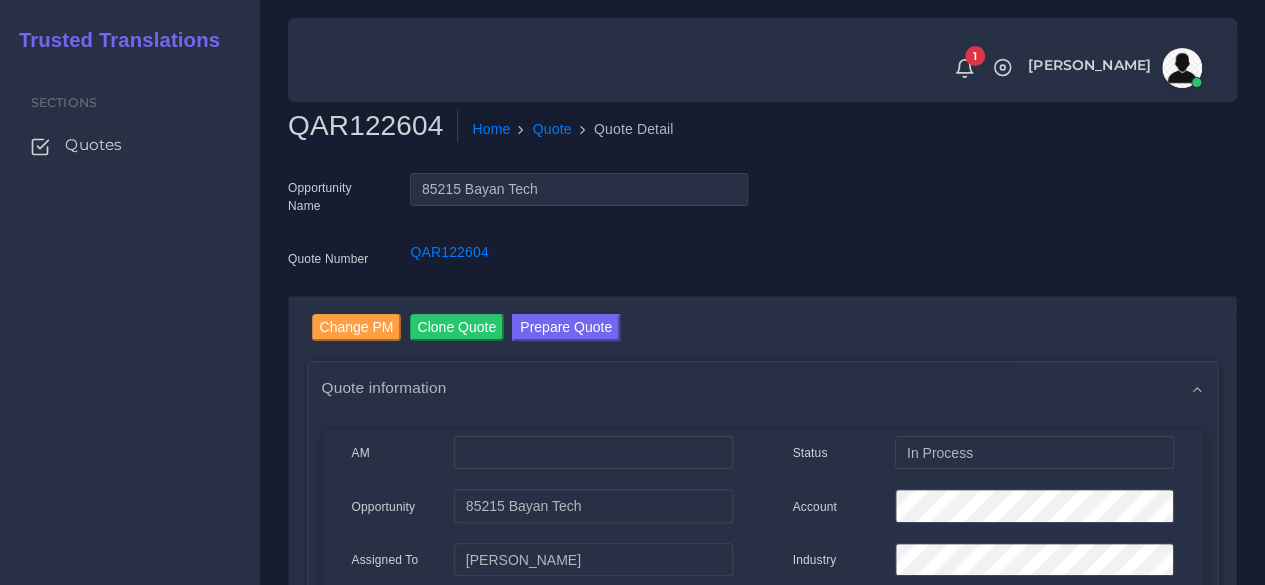 click on "QAR122604" at bounding box center [373, 126] 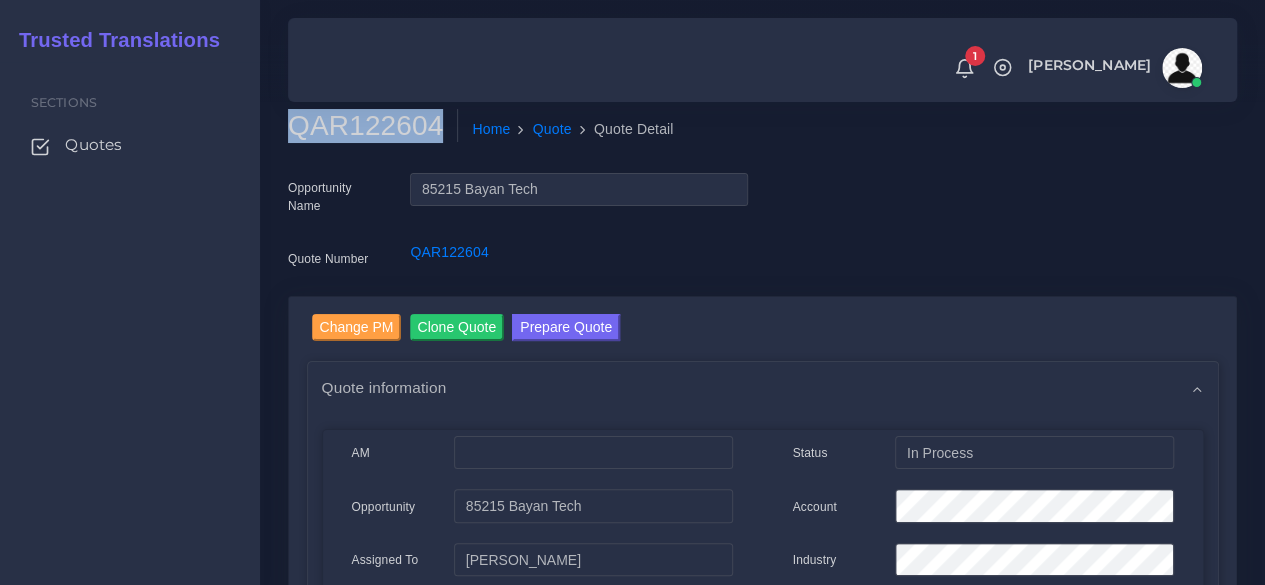 click on "QAR122604" at bounding box center (373, 126) 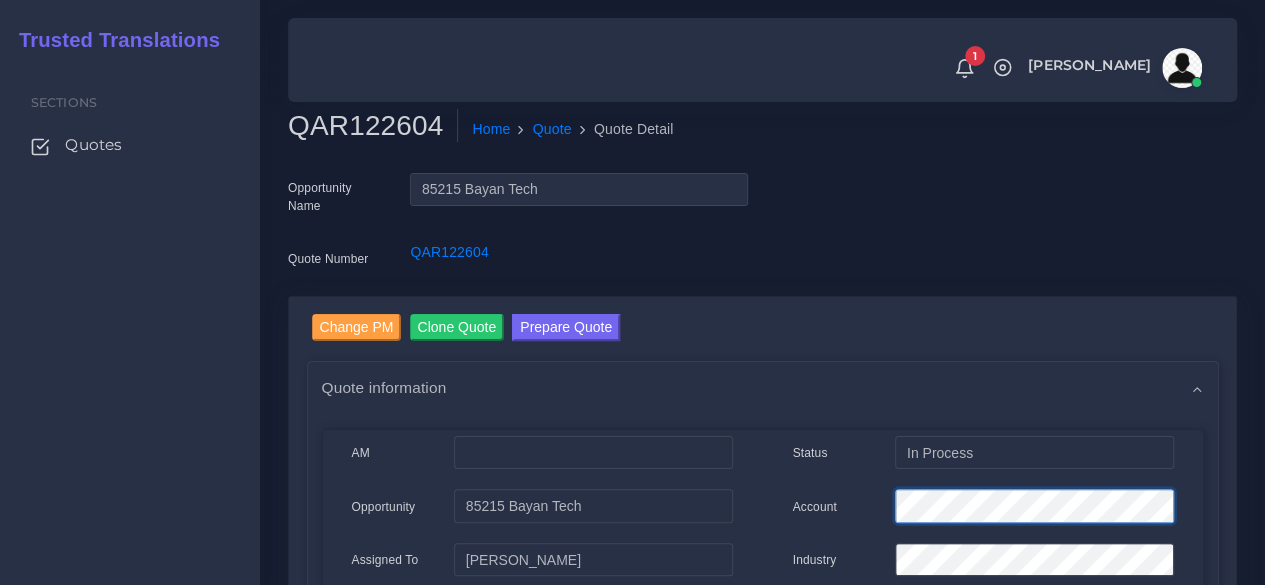 click at bounding box center [1034, 509] 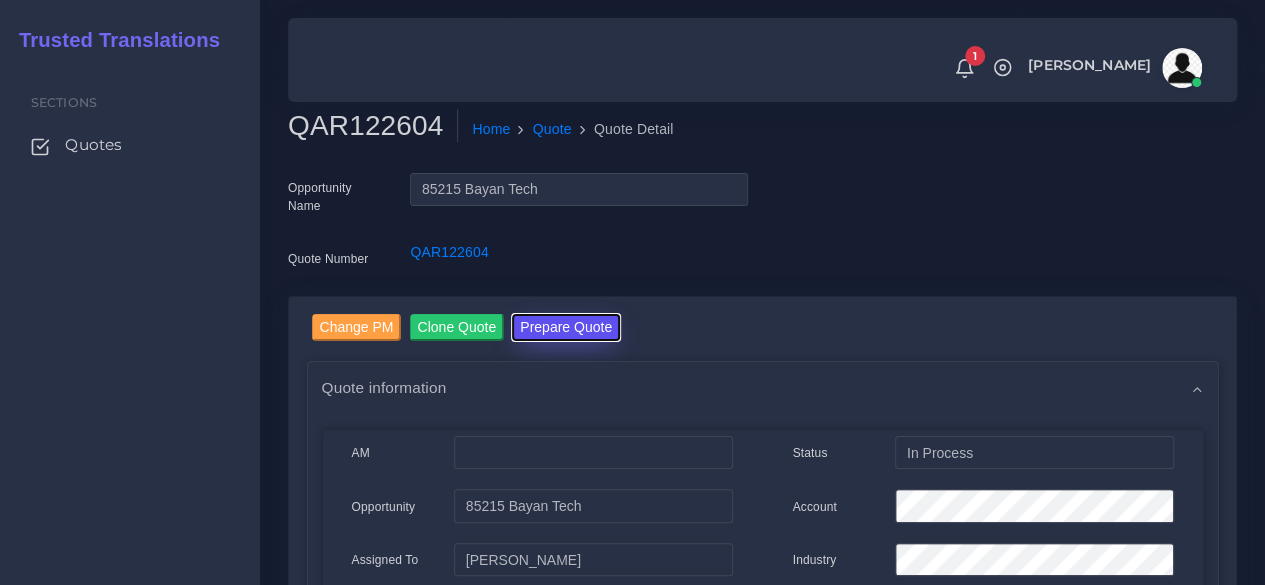 click on "Prepare Quote" at bounding box center (566, 327) 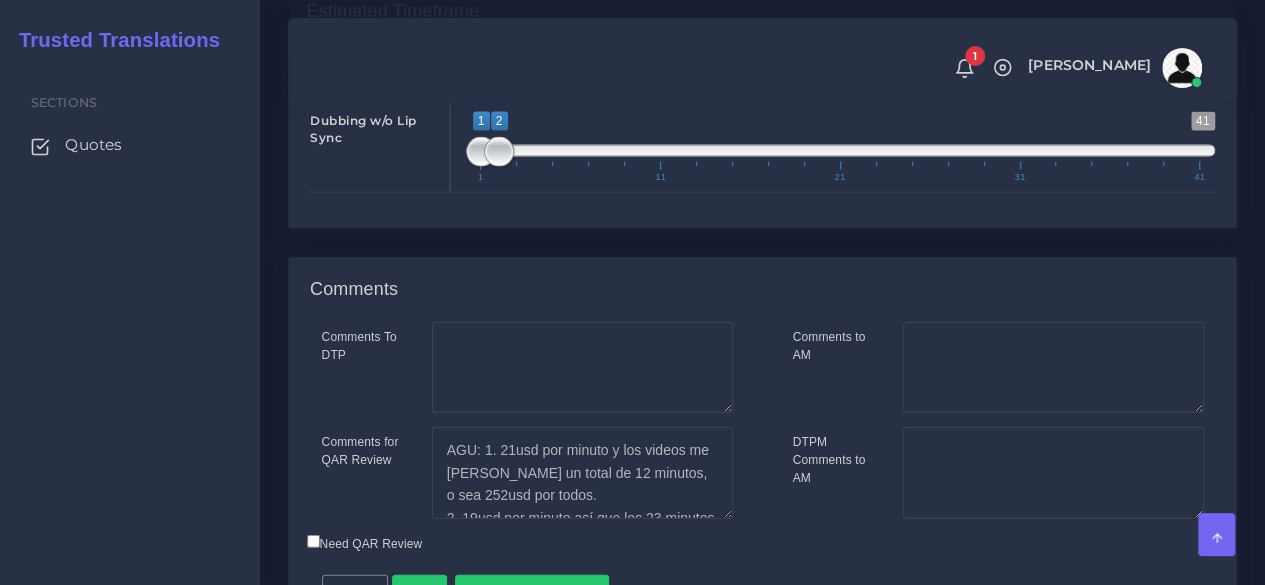 scroll, scrollTop: 2041, scrollLeft: 0, axis: vertical 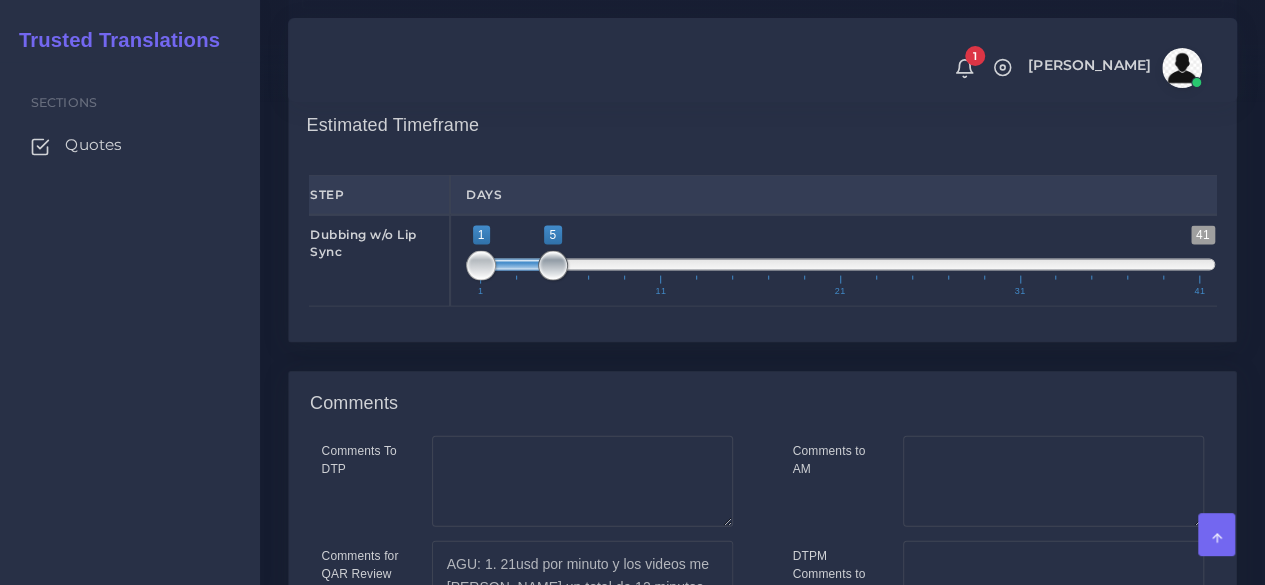 drag, startPoint x: 501, startPoint y: 241, endPoint x: 548, endPoint y: 241, distance: 47 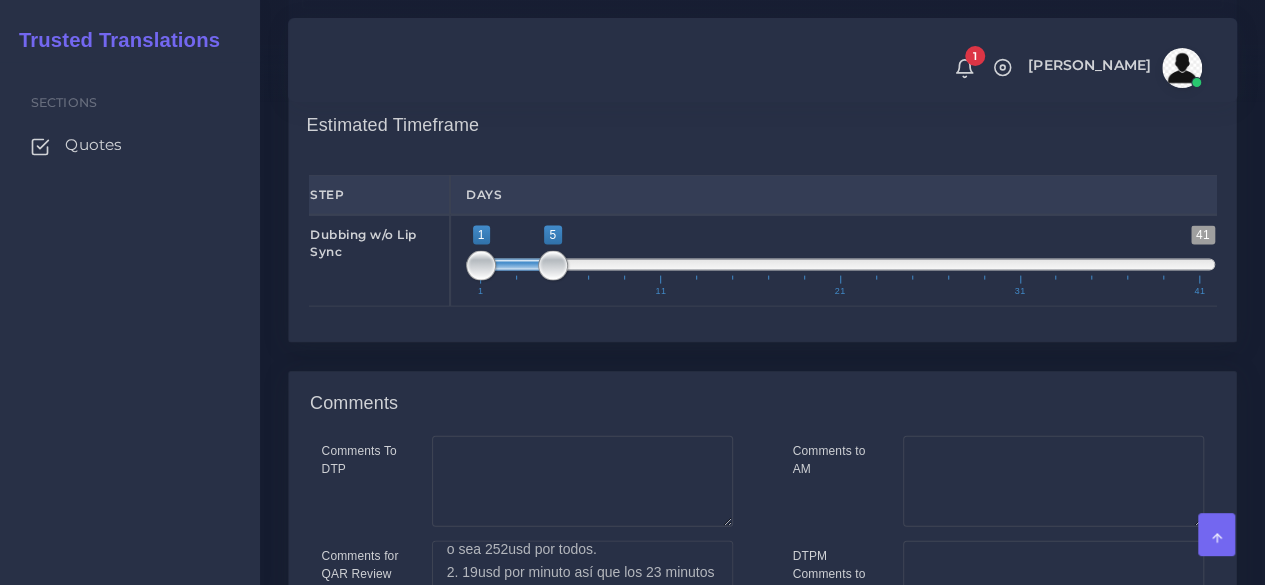 scroll, scrollTop: 89, scrollLeft: 0, axis: vertical 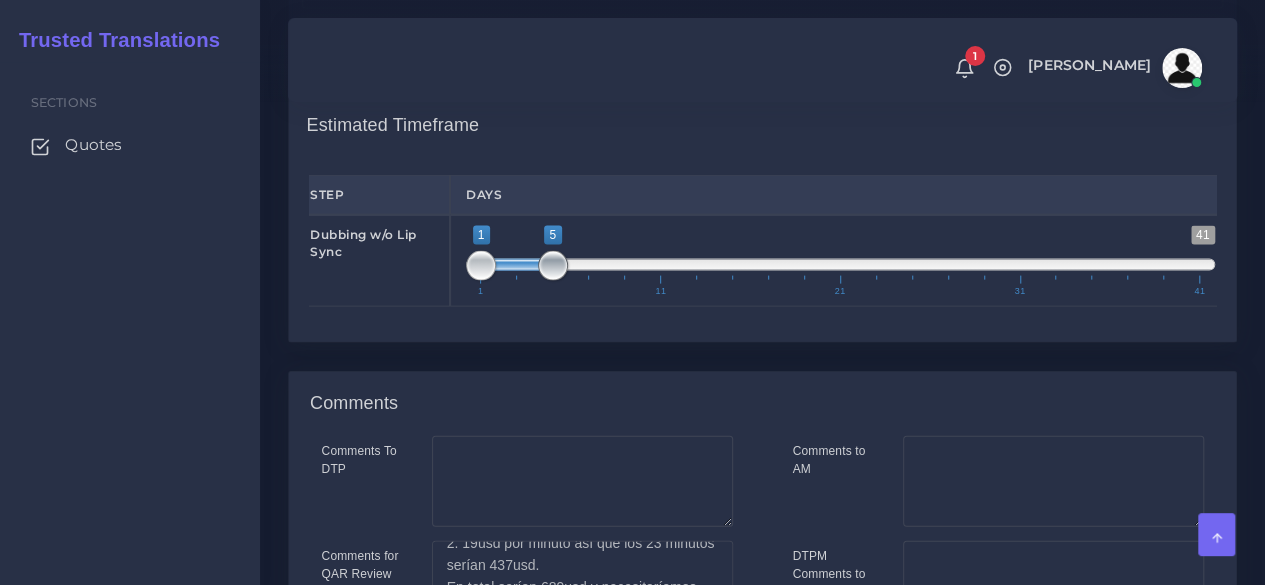 type on "1;7" 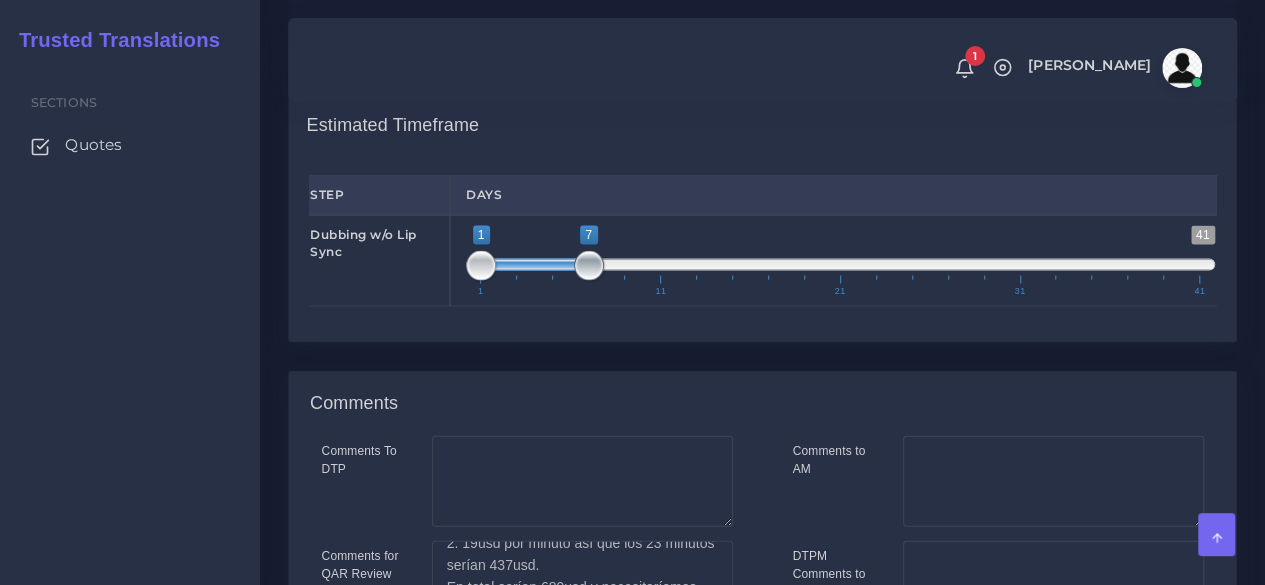 drag, startPoint x: 552, startPoint y: 245, endPoint x: 594, endPoint y: 247, distance: 42.047592 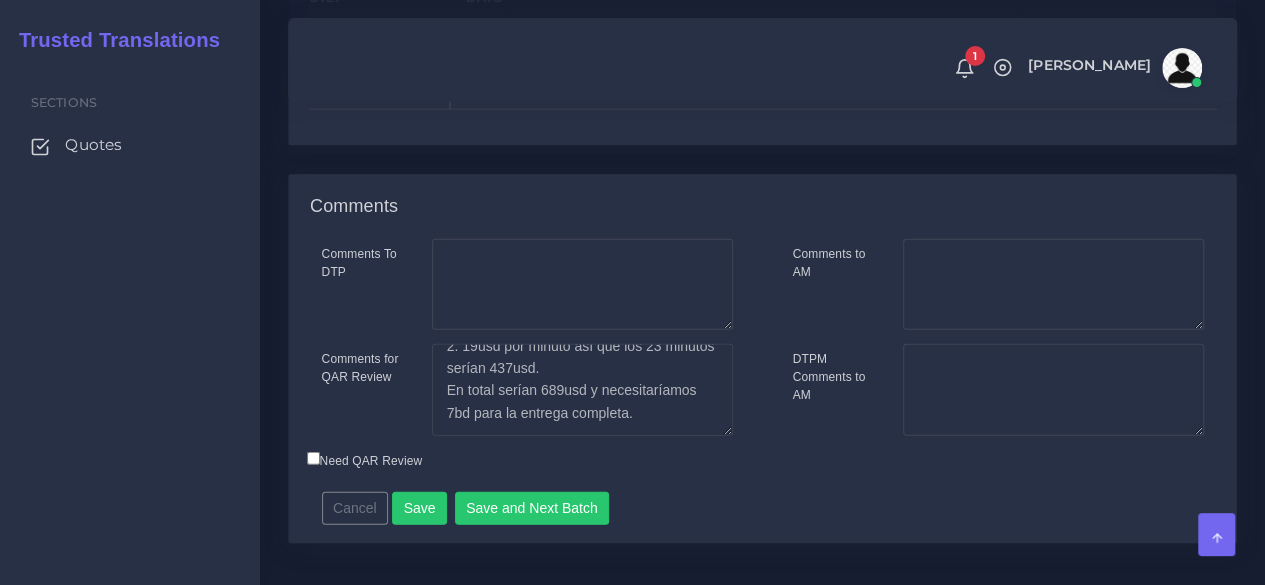 scroll, scrollTop: 2241, scrollLeft: 0, axis: vertical 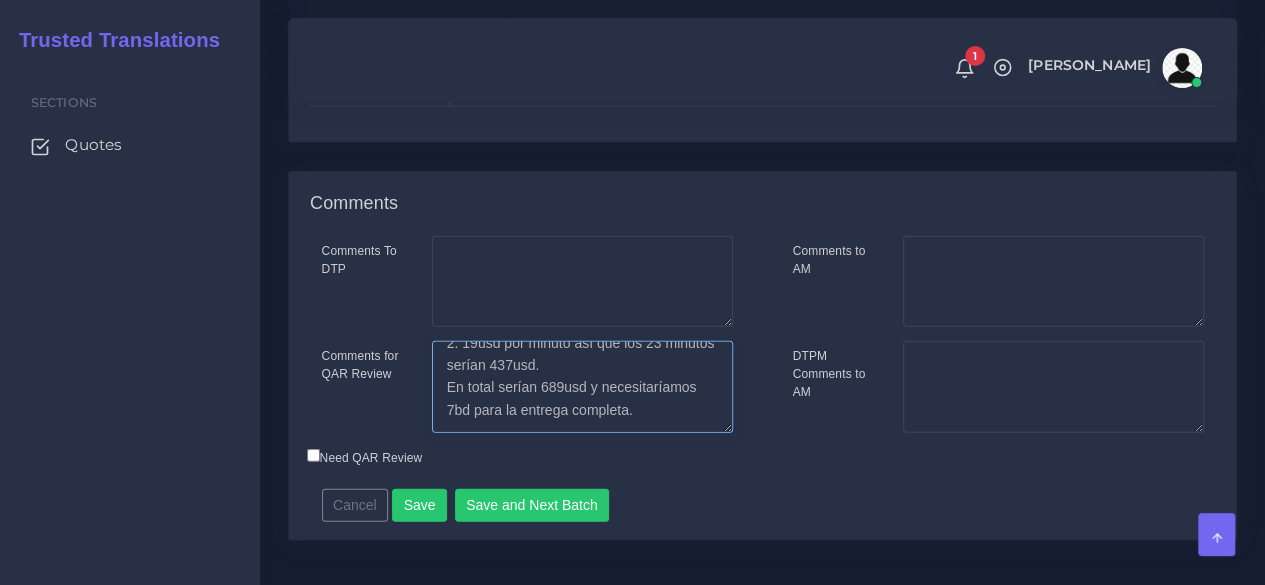 click on "AGU: 1. 21usd por minuto y los videos me dan un total de 12 minutos, o sea 252usd por todos.
2. 19usd por minuto así que los 23 minutos serían 437usd.
En total serían 689usd y necesitaríamos 7bd para la entrega completa." at bounding box center [582, 387] 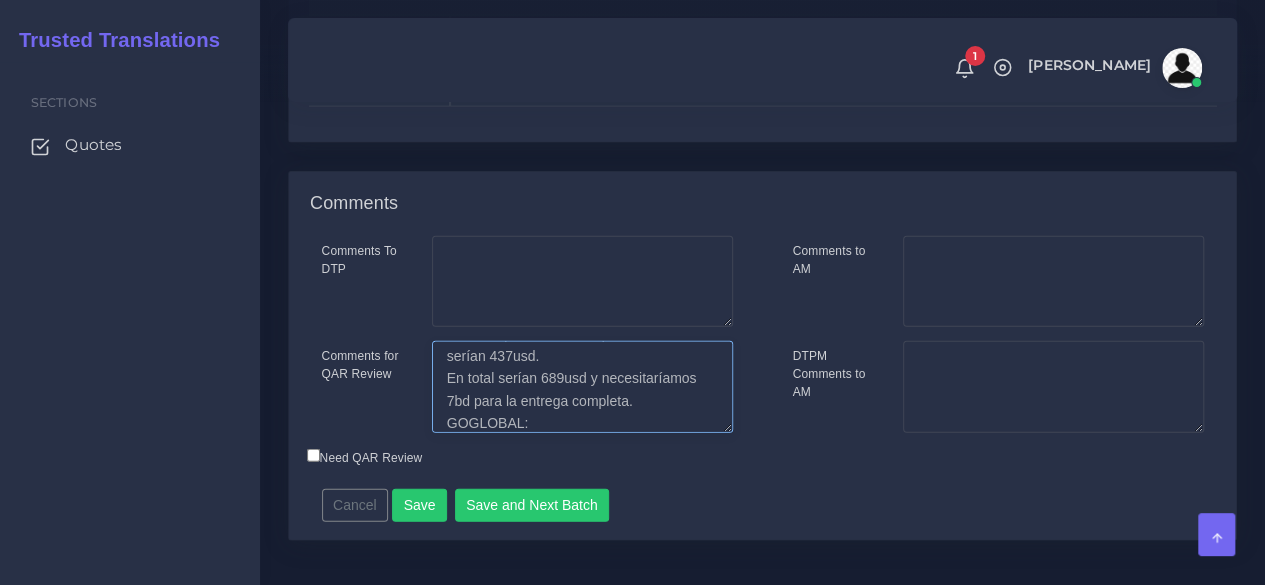 paste on "Please find attached 2 options, one with fully human voices and another one combined with AI + human voices.
For these videos, we recommend using AI-powered voiceover for the course lessons (untimed voiceover) and using Human Voice Talents for the timed part which is more like a dubbing since there are people on screen and this will require lip sync. Nonetheless, I included the option with human voices only for all the recordings as well so your team can also evaluate that option.
Lastly, the video editing fee also includes mixing the audio for the video while also adding the on screen text." 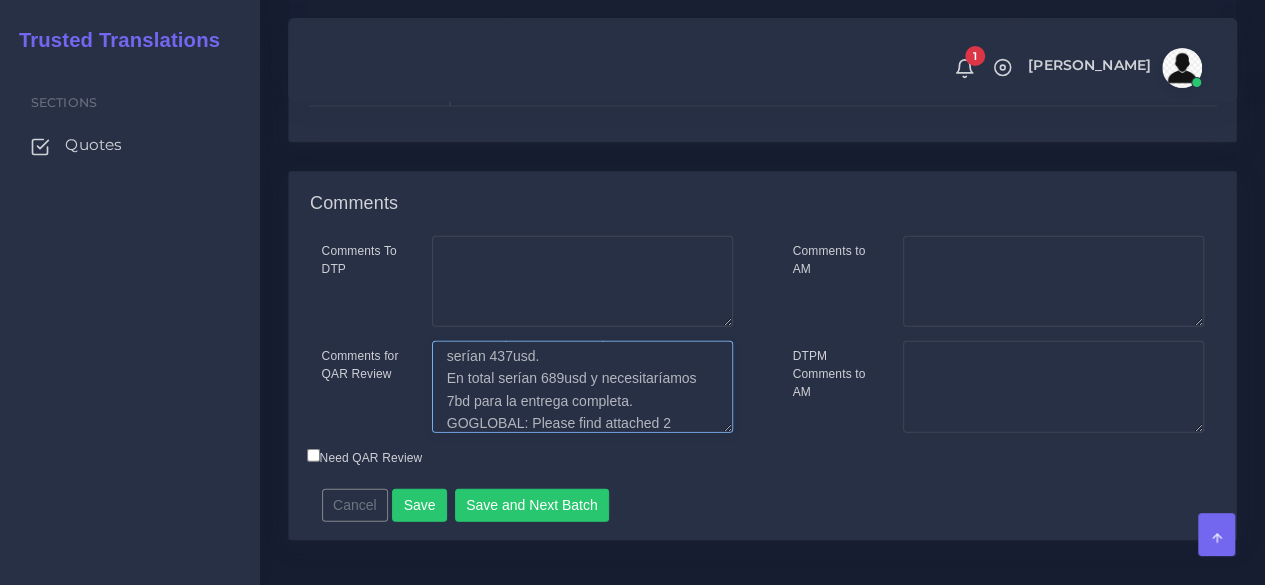 scroll, scrollTop: 524, scrollLeft: 0, axis: vertical 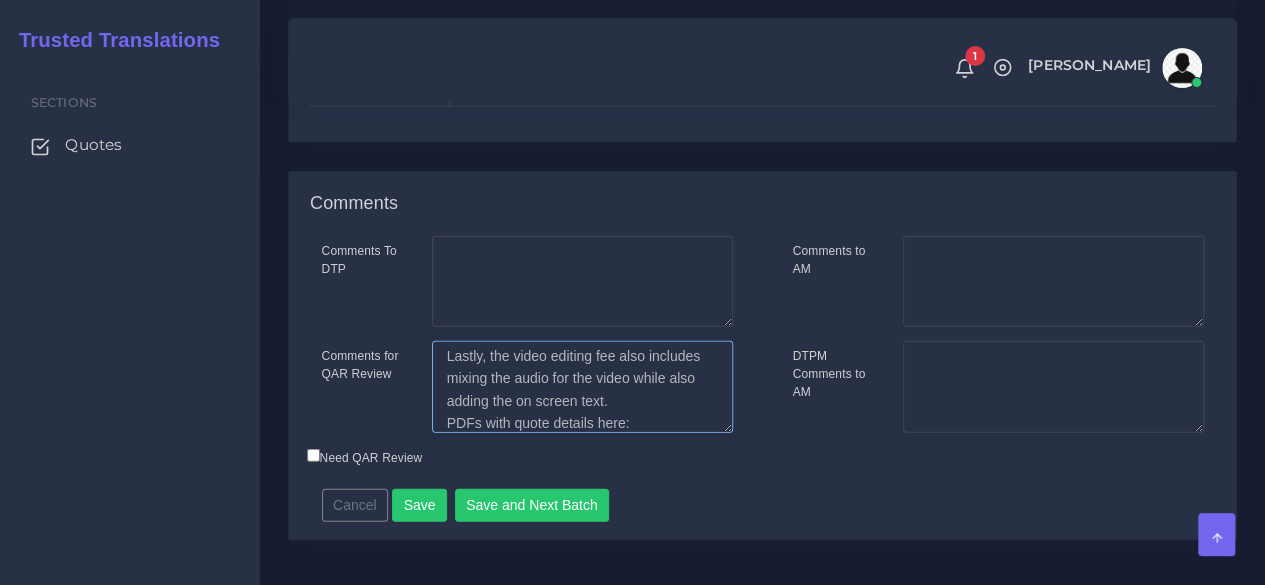 paste on "https://workdrive.zoho.com/folder/mc43b0d43223f0ecd4d3f9587780e59e707f7" 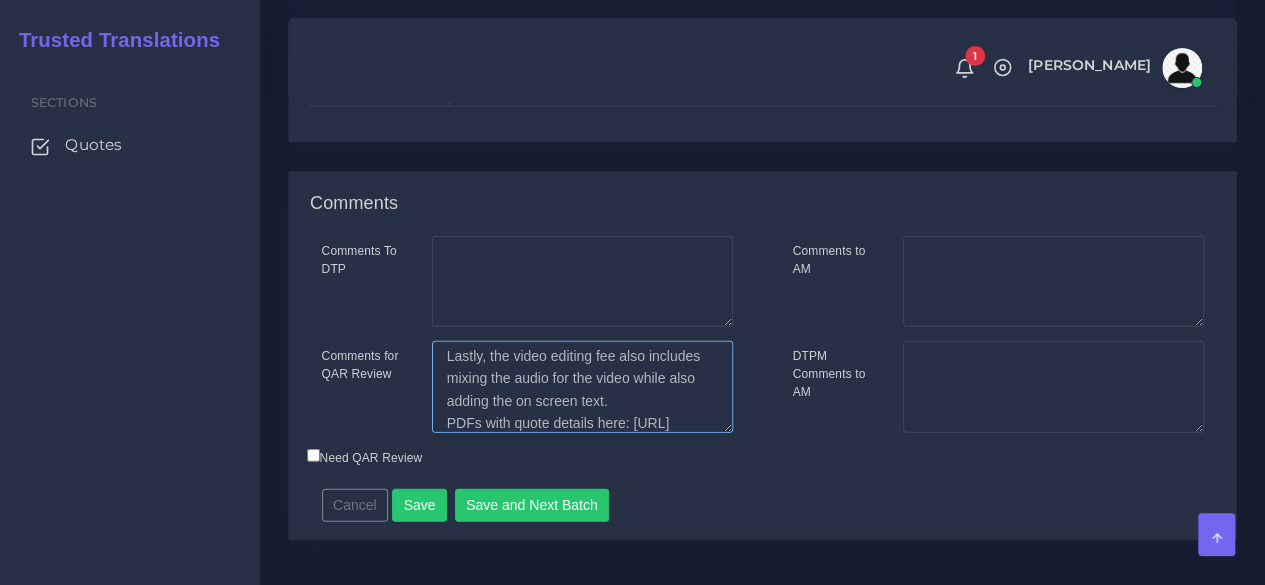 scroll, scrollTop: 568, scrollLeft: 0, axis: vertical 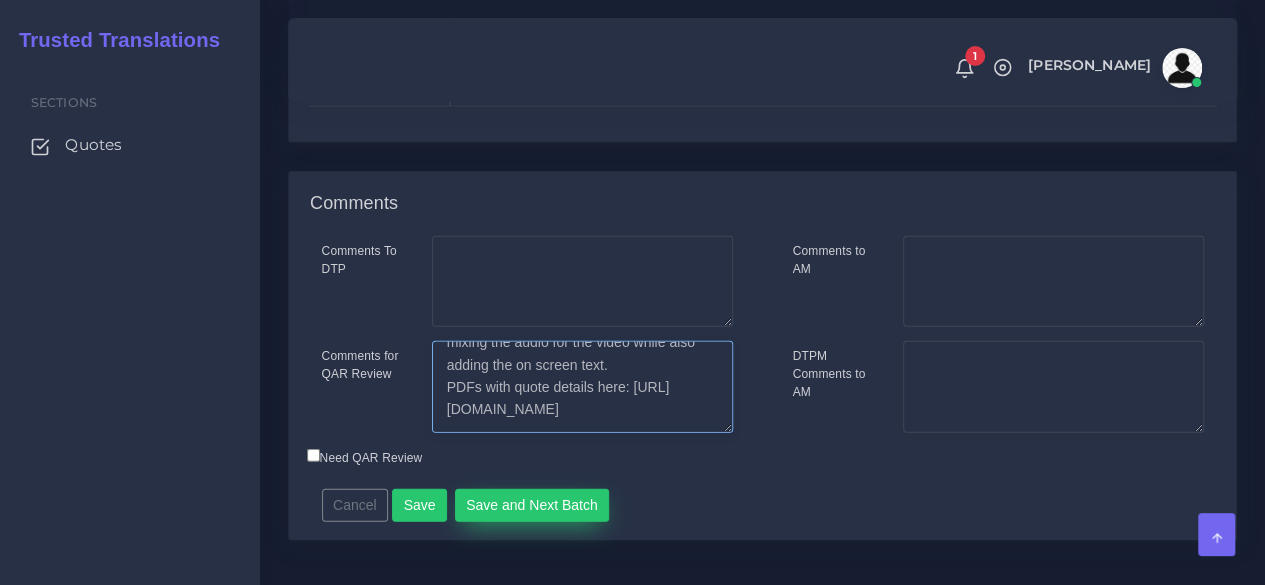 type on "AGU: 1. 21usd por minuto y los videos me dan un total de 12 minutos, o sea 252usd por todos.
2. 19usd por minuto así que los 23 minutos serían 437usd.
En total serían 689usd y necesitaríamos 7bd para la entrega completa.
GOGLOBAL: Please find attached 2 options, one with fully human voices and another one combined with AI + human voices.
For these videos, we recommend using AI-powered voiceover for the course lessons (untimed voiceover) and using Human Voice Talents for the timed part which is more like a dubbing since there are people on screen and this will require lip sync. Nonetheless, I included the option with human voices only for all the recordings as well so your team can also evaluate that option.
Lastly, the video editing fee also includes mixing the audio for the video while also adding the on screen text.
PDFs with quote details here: https://workdrive.zoho.com/folder/mc43b0d43223f0ecd4d3f9587780e59e707f7" 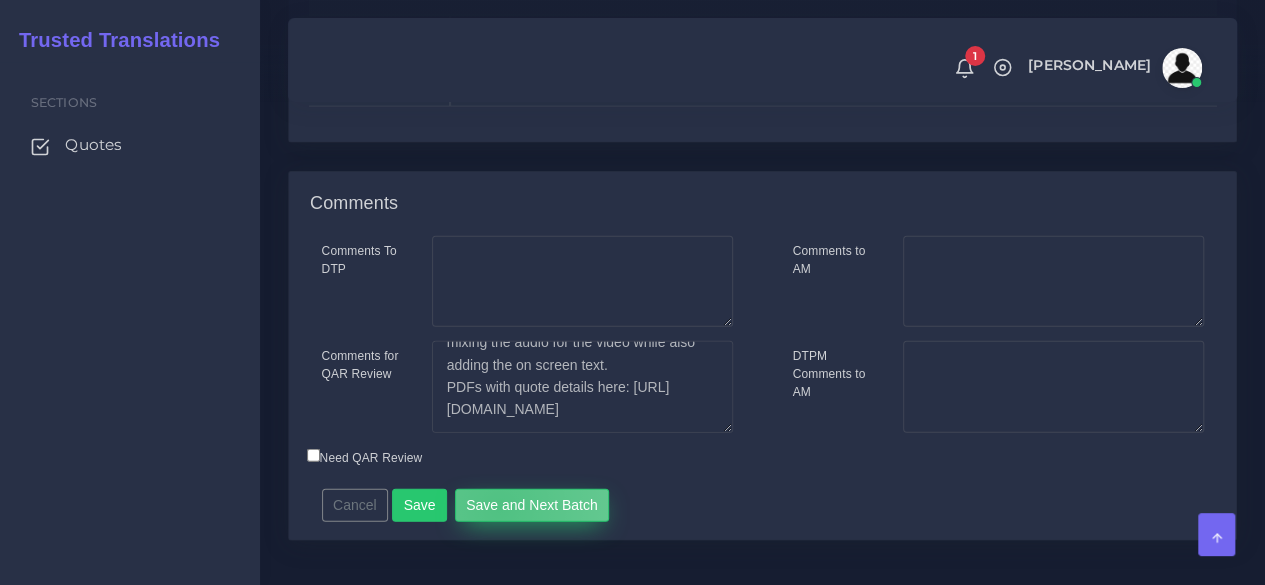click on "Save and Next Batch" at bounding box center (532, 506) 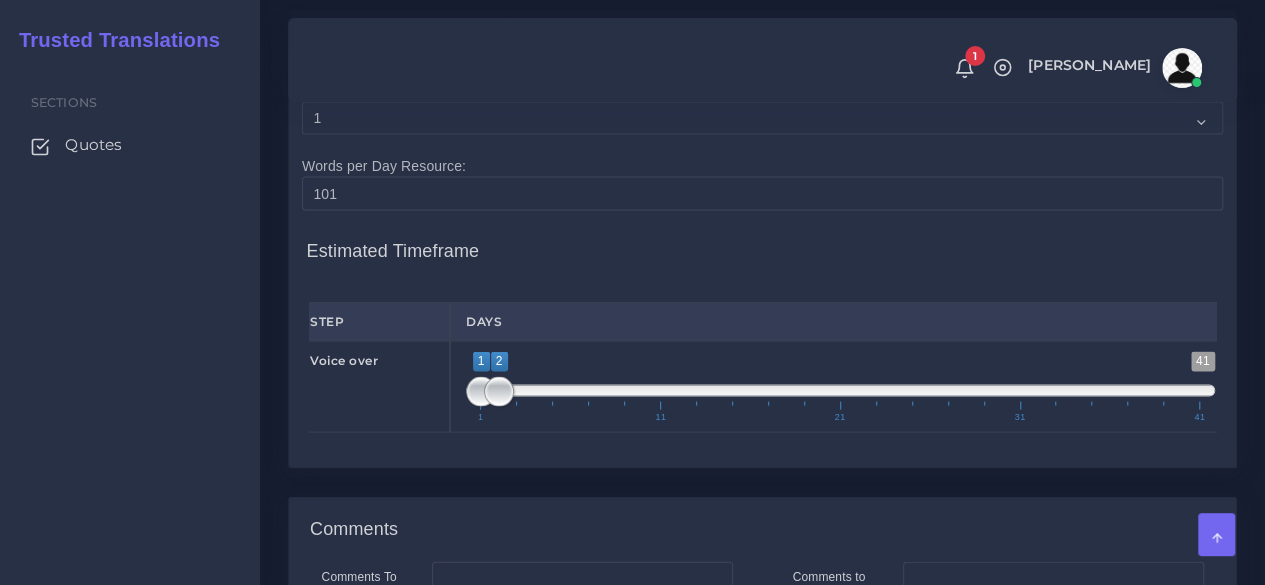 scroll, scrollTop: 1900, scrollLeft: 0, axis: vertical 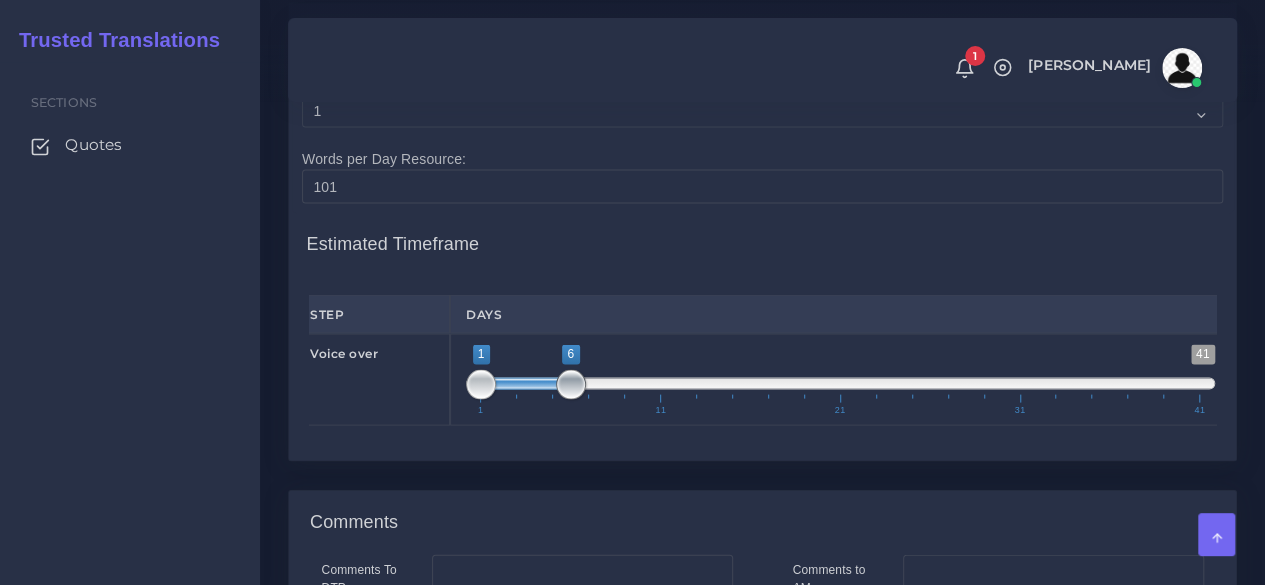 type on "1;7" 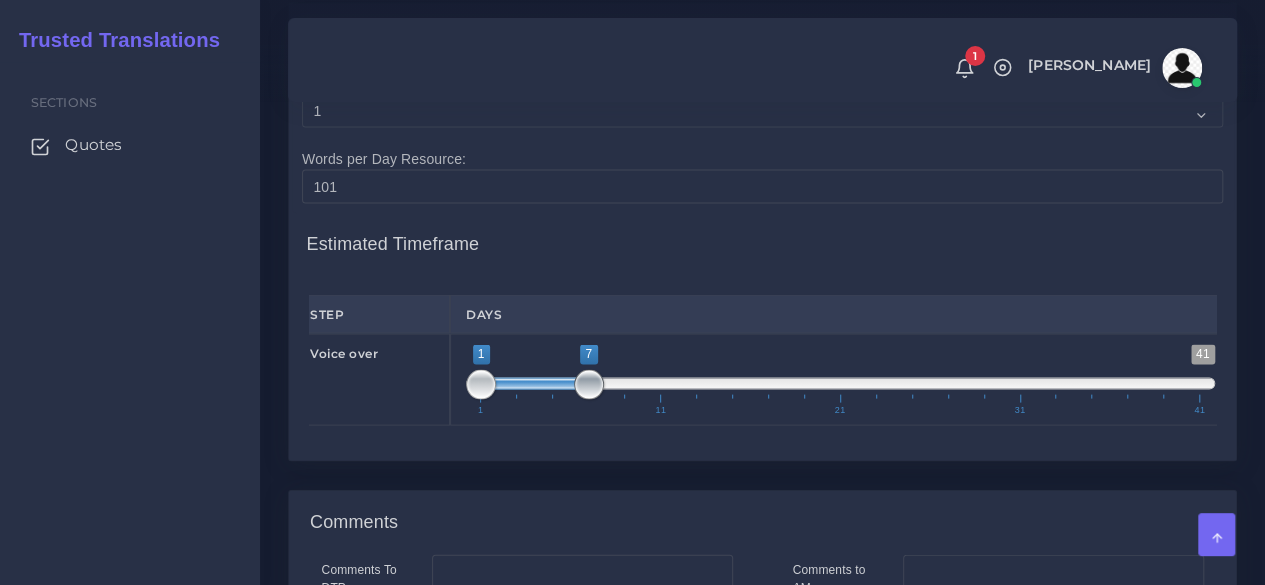 drag, startPoint x: 495, startPoint y: 381, endPoint x: 578, endPoint y: 376, distance: 83.15047 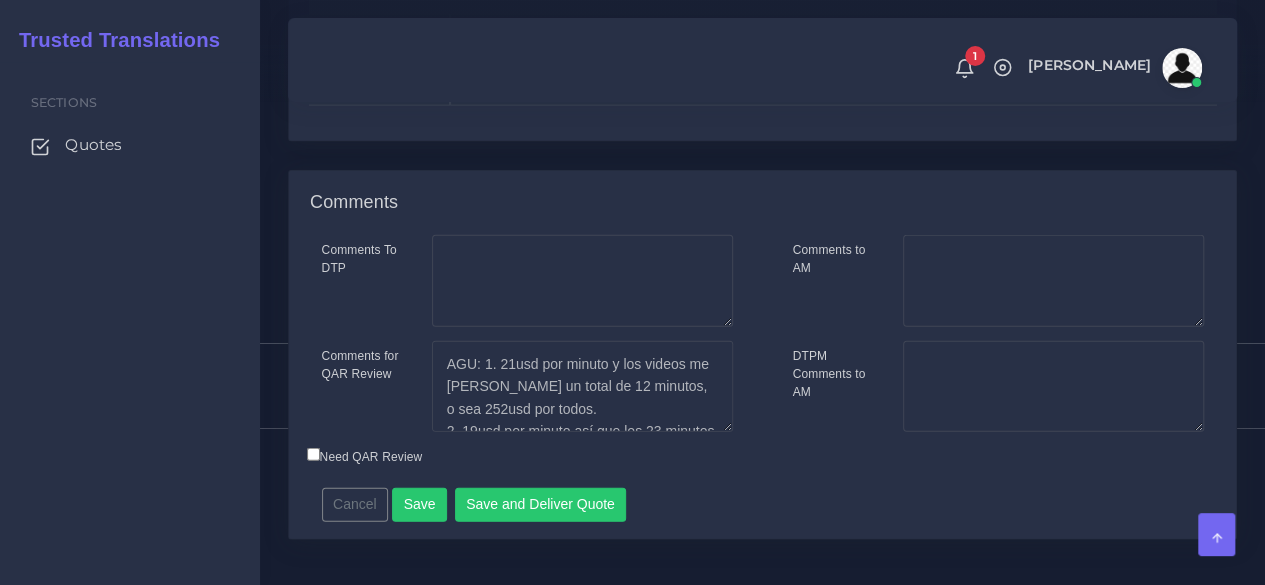 scroll, scrollTop: 2241, scrollLeft: 0, axis: vertical 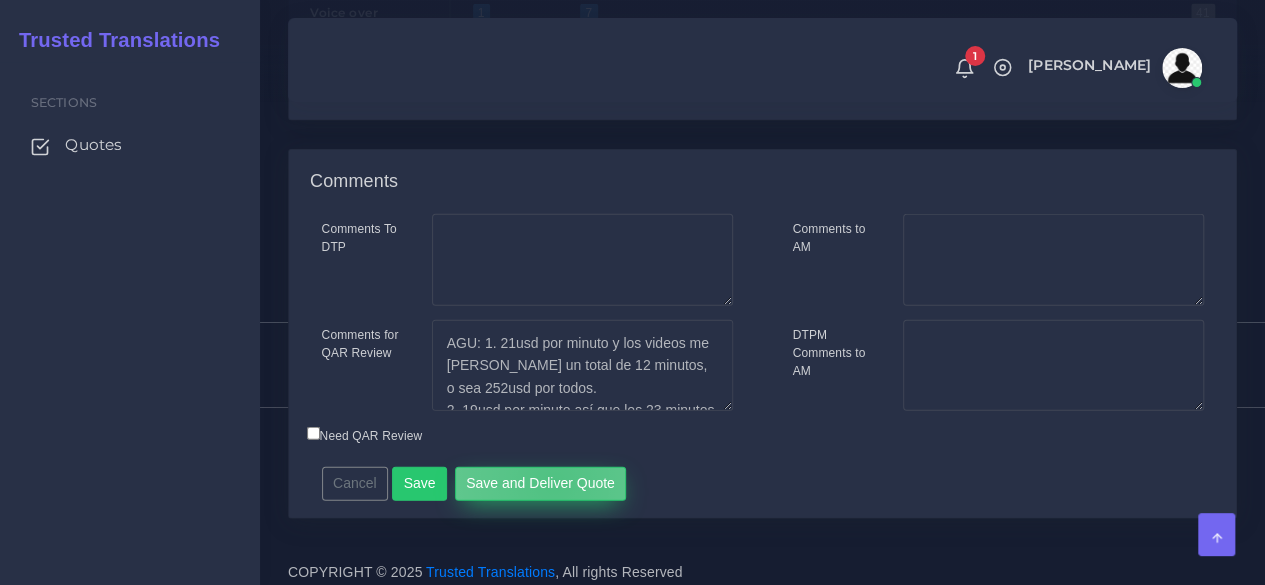 click on "Save and  Deliver Quote" at bounding box center (541, 484) 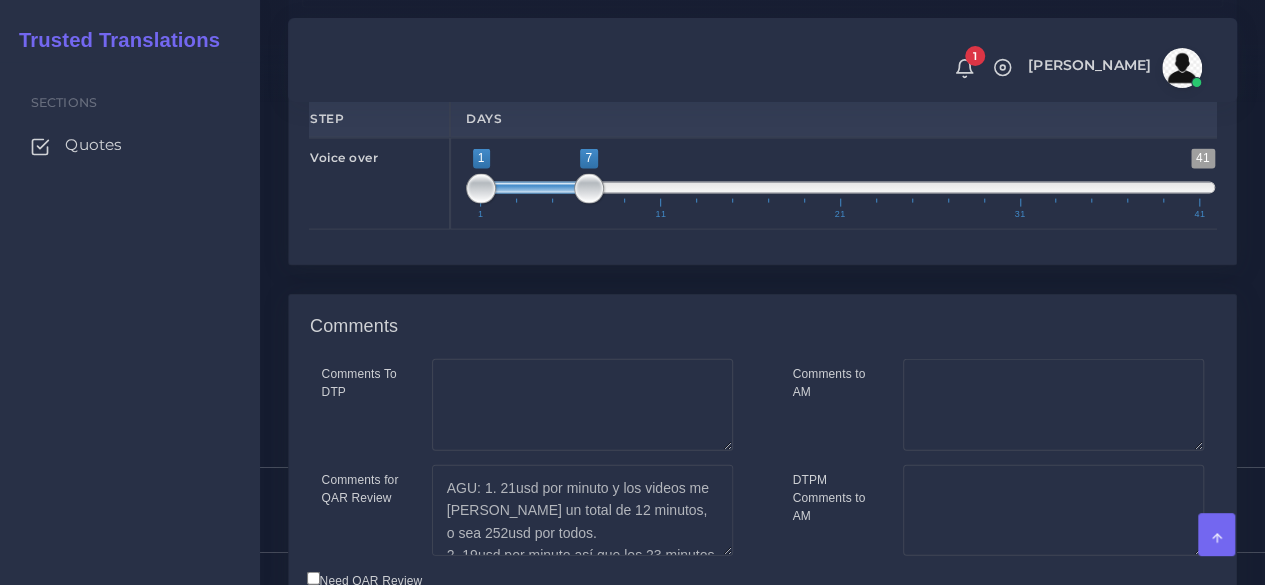 scroll, scrollTop: 2141, scrollLeft: 0, axis: vertical 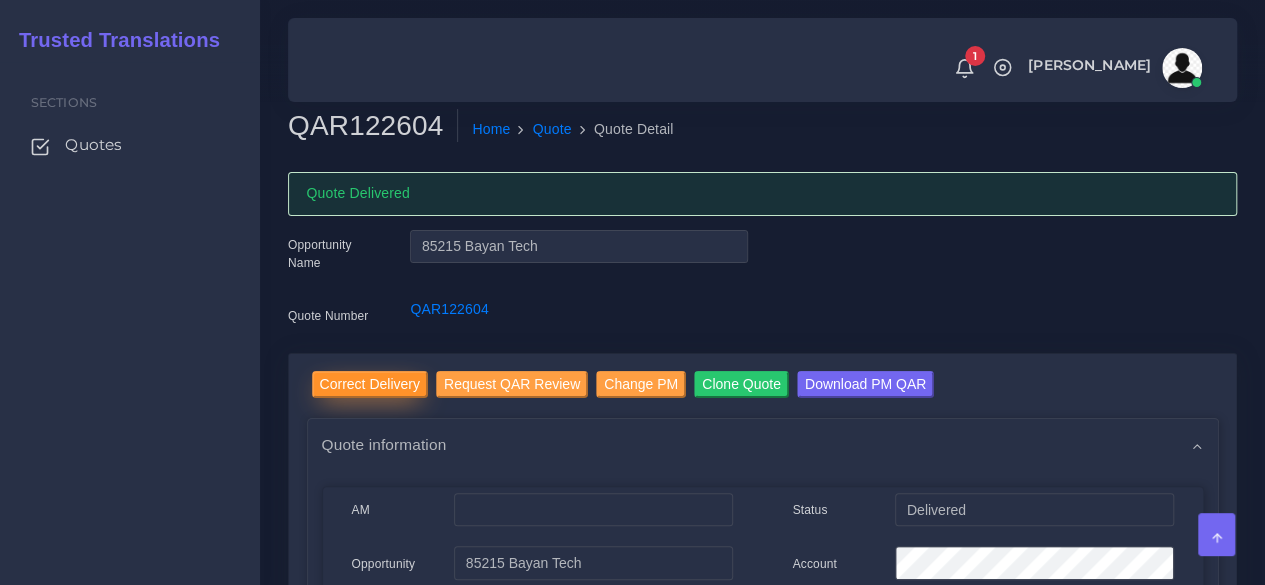 click on "Correct Delivery" at bounding box center (370, 384) 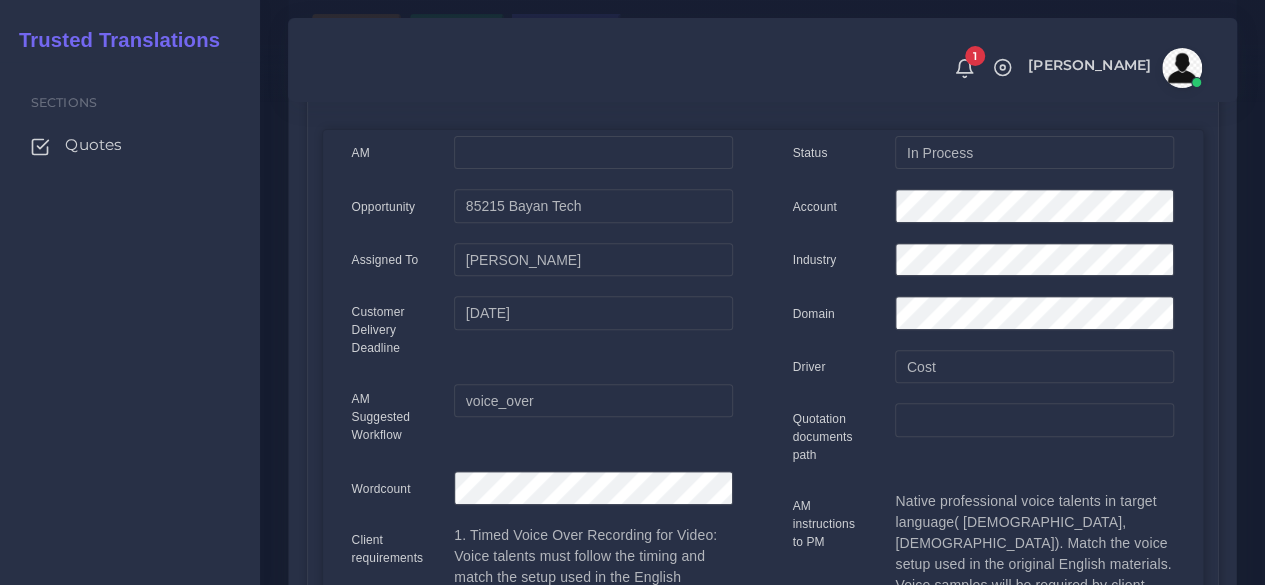scroll, scrollTop: 100, scrollLeft: 0, axis: vertical 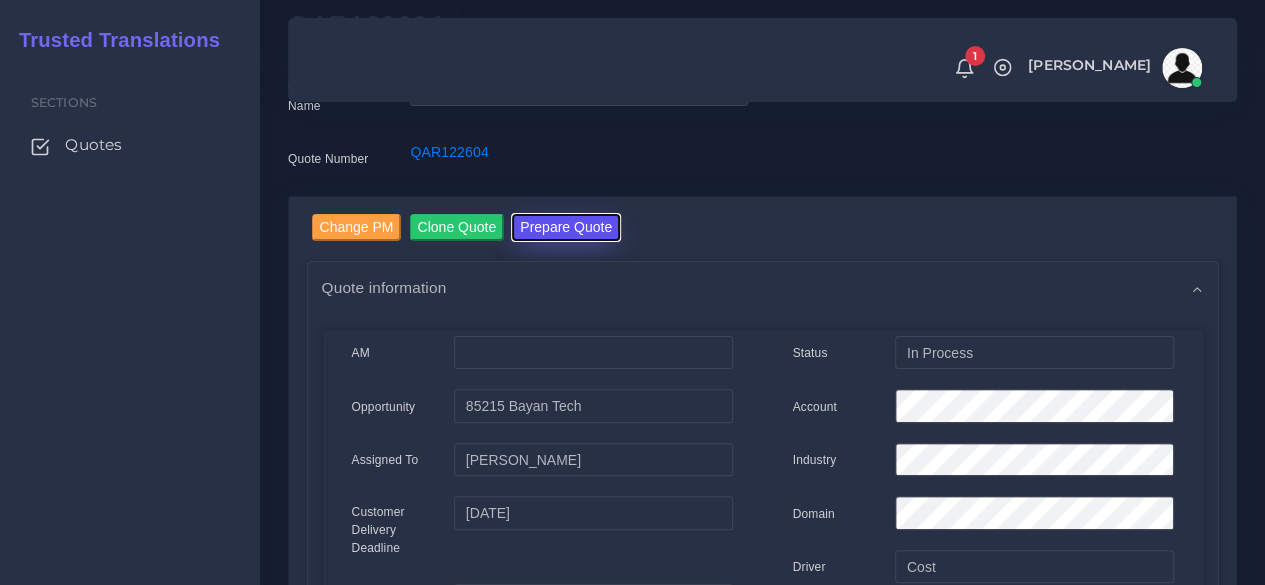 click on "Prepare Quote" at bounding box center (566, 227) 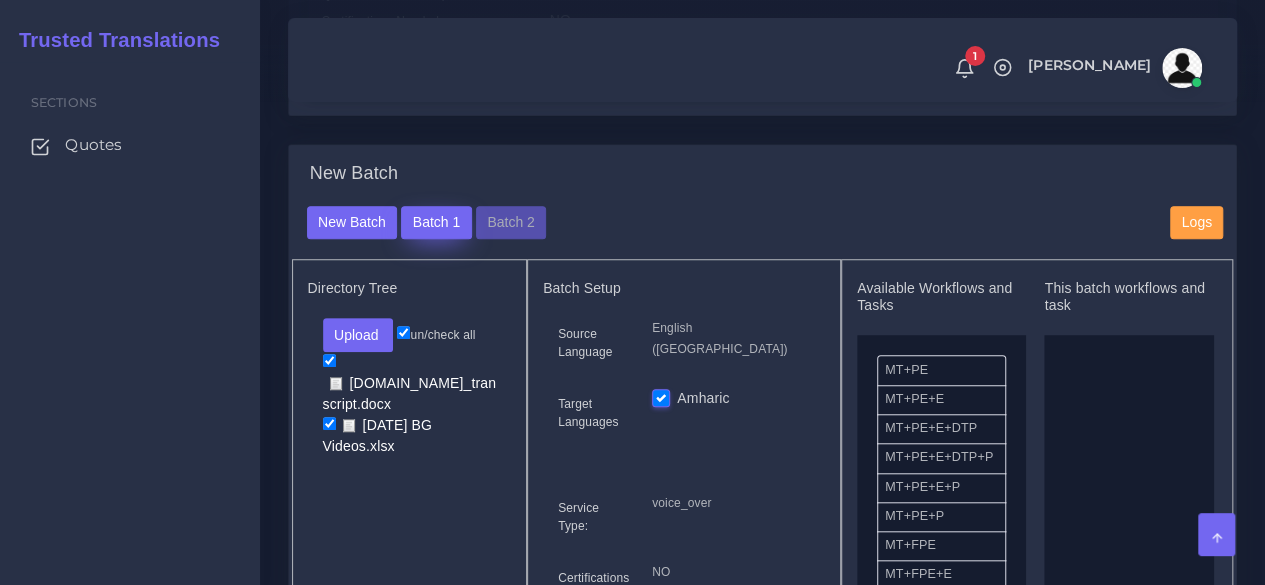scroll, scrollTop: 518, scrollLeft: 0, axis: vertical 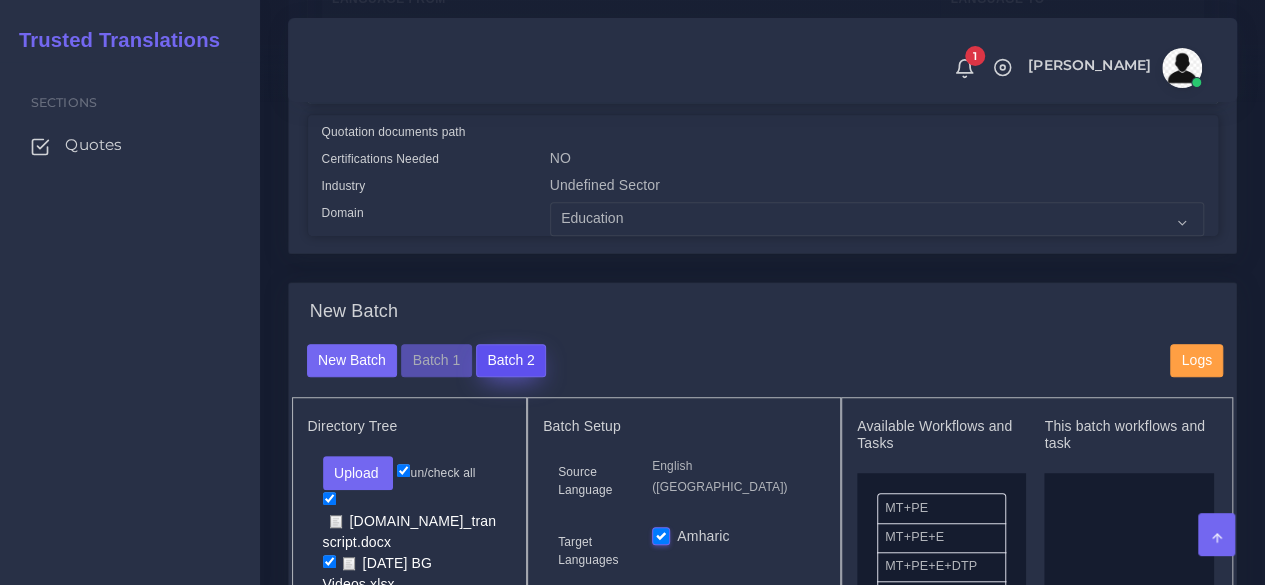 click on "Batch 2" at bounding box center [511, 361] 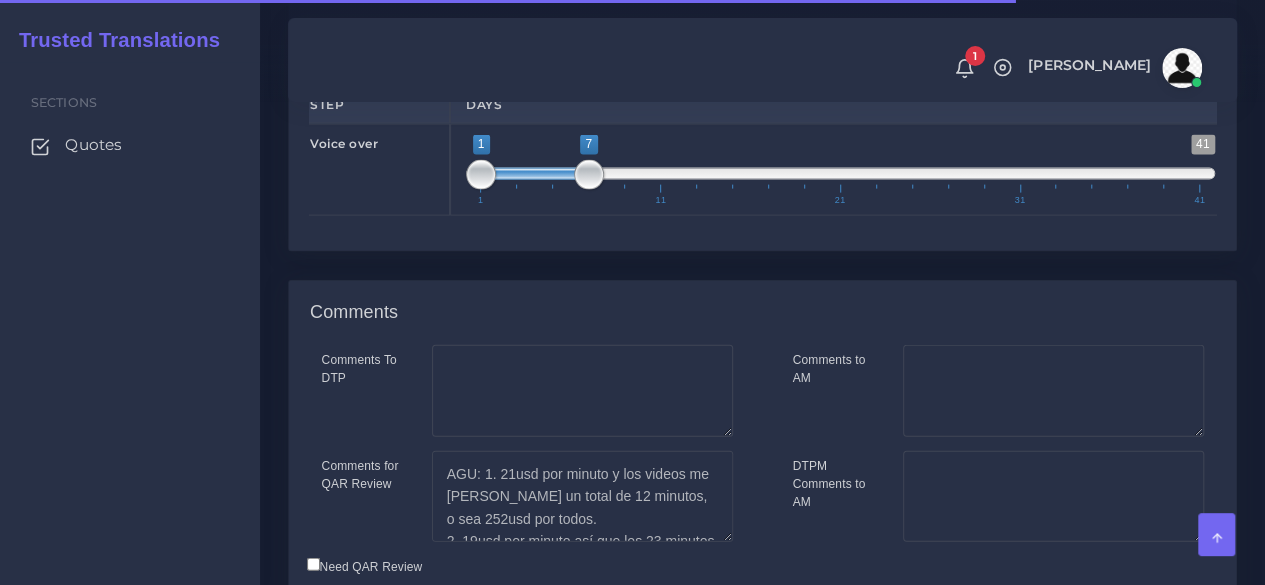 scroll, scrollTop: 2241, scrollLeft: 0, axis: vertical 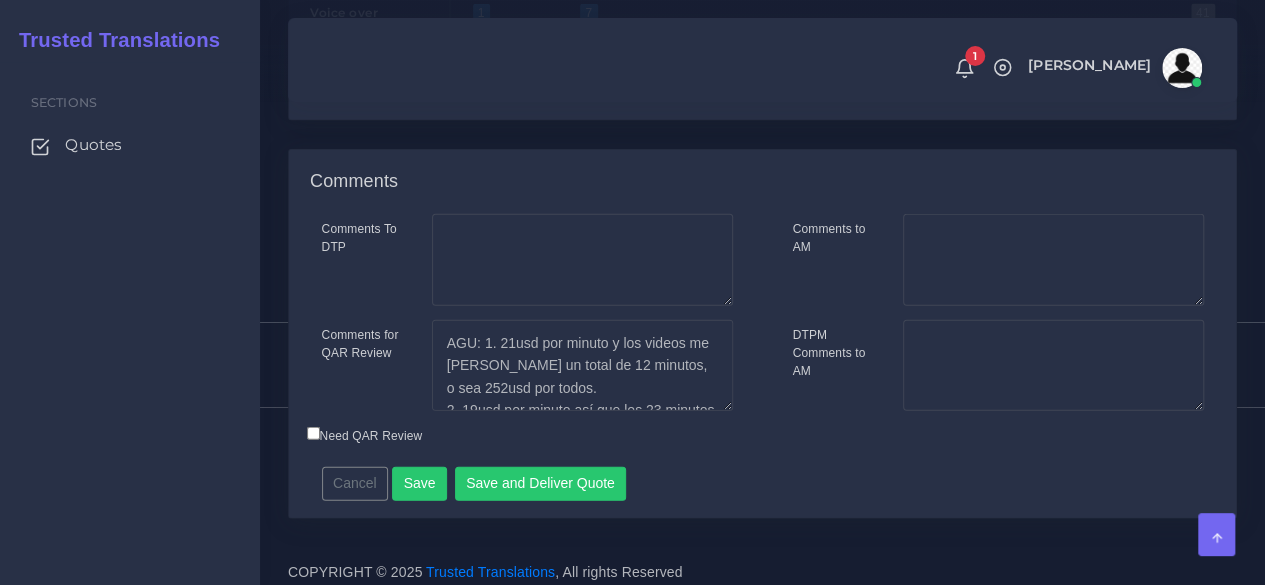 click on "Need QAR Review" at bounding box center [313, 433] 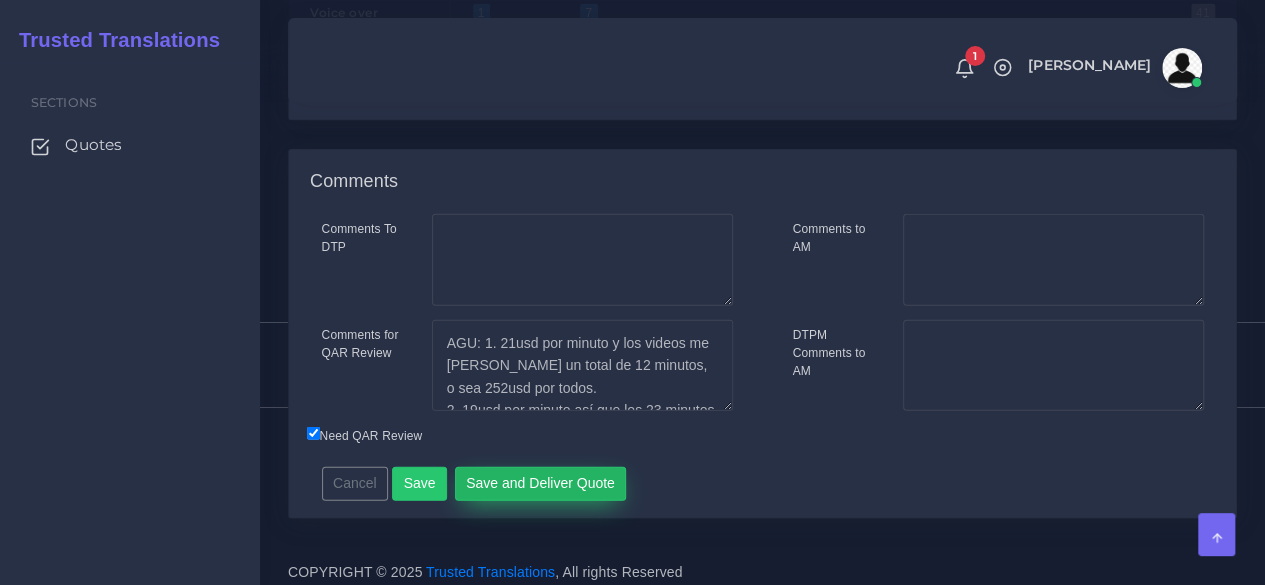 click on "Save and  Deliver Quote" at bounding box center (541, 484) 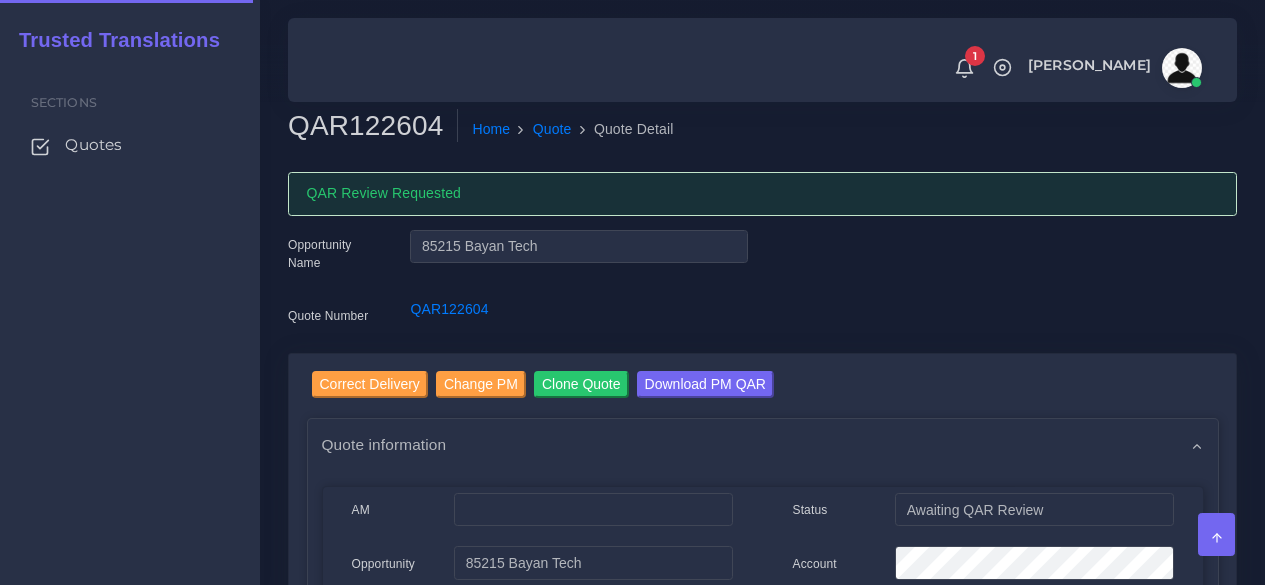 scroll, scrollTop: 0, scrollLeft: 0, axis: both 